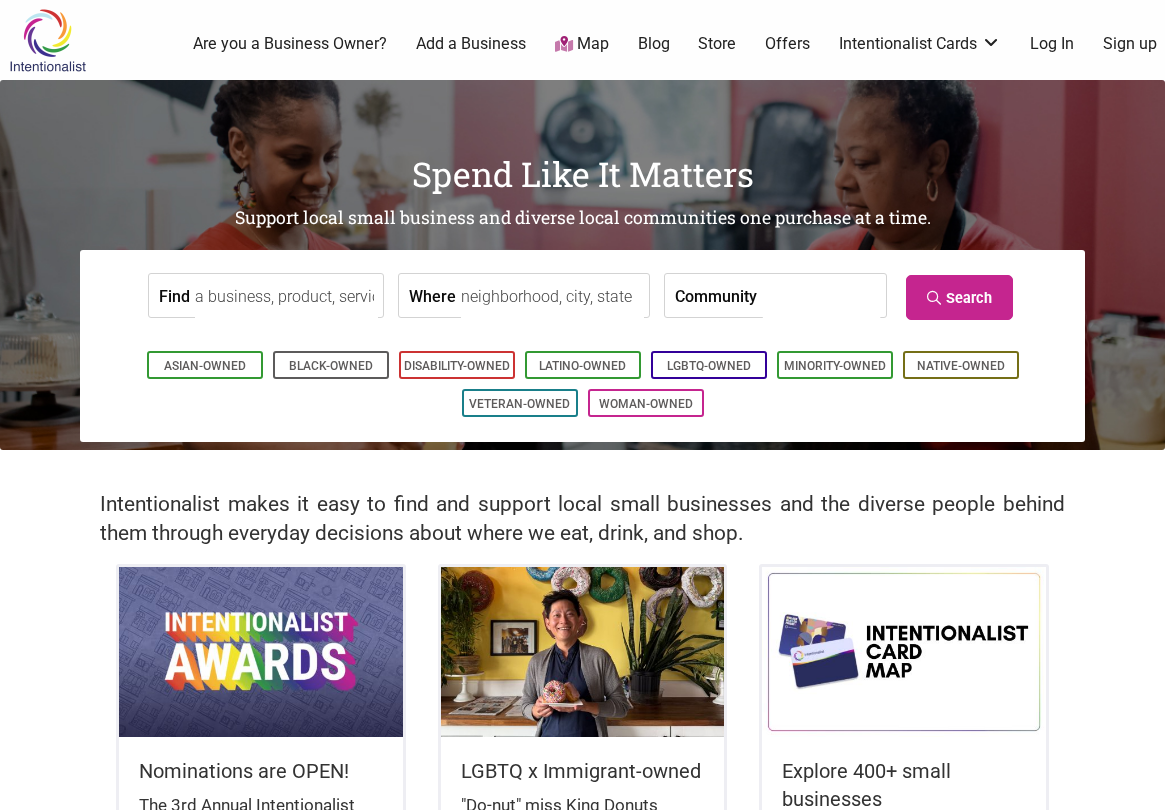 scroll, scrollTop: 0, scrollLeft: 0, axis: both 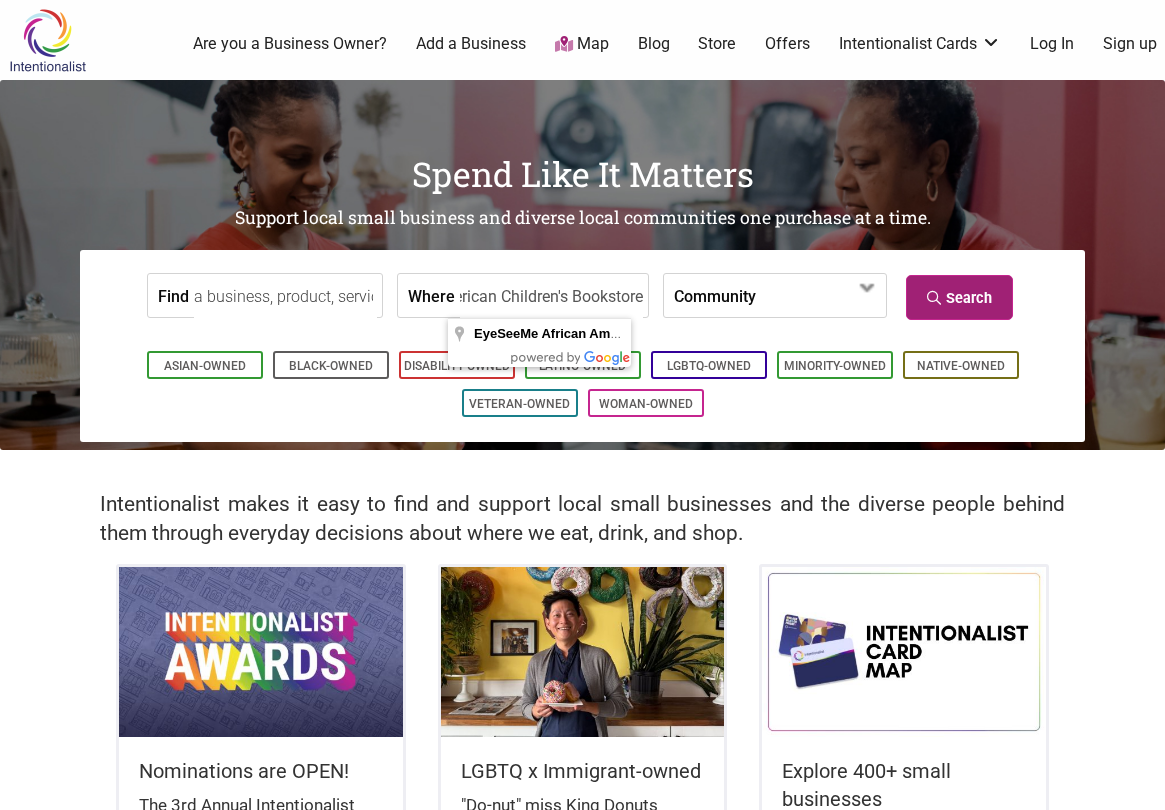 type on "EyeSeeMe African American Children's Bookstore" 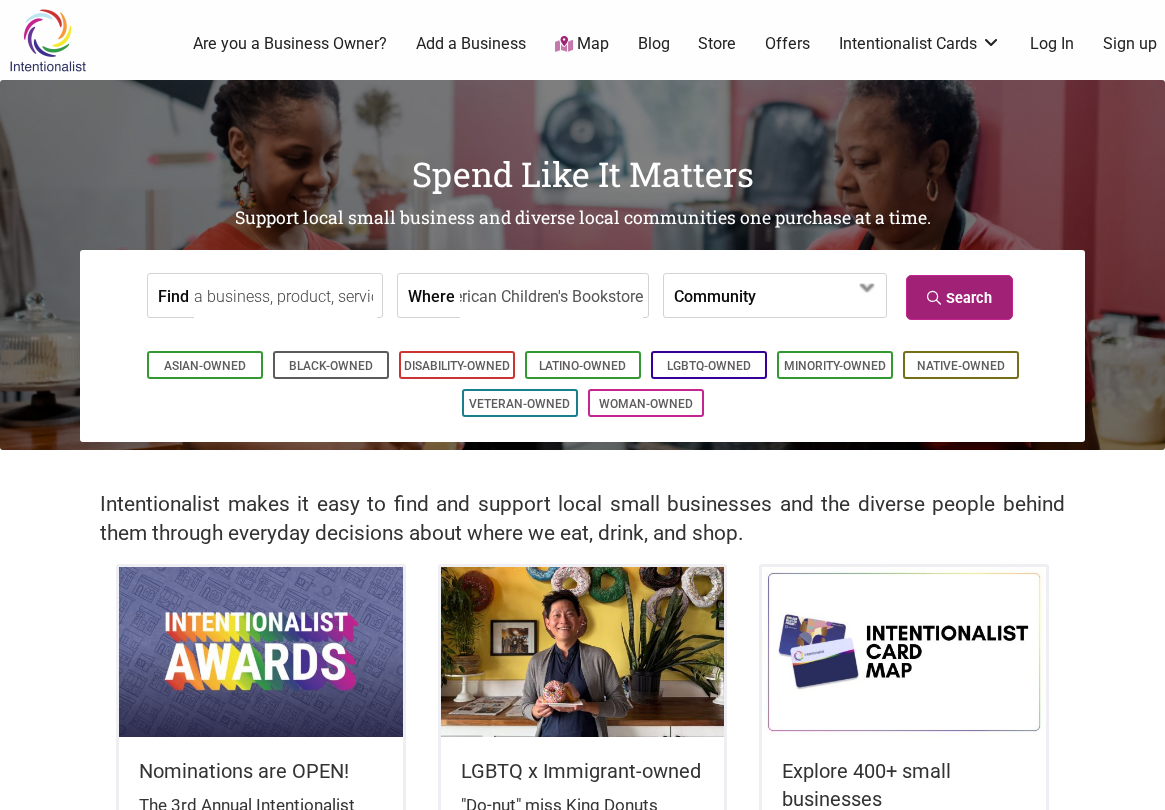 scroll, scrollTop: 0, scrollLeft: 0, axis: both 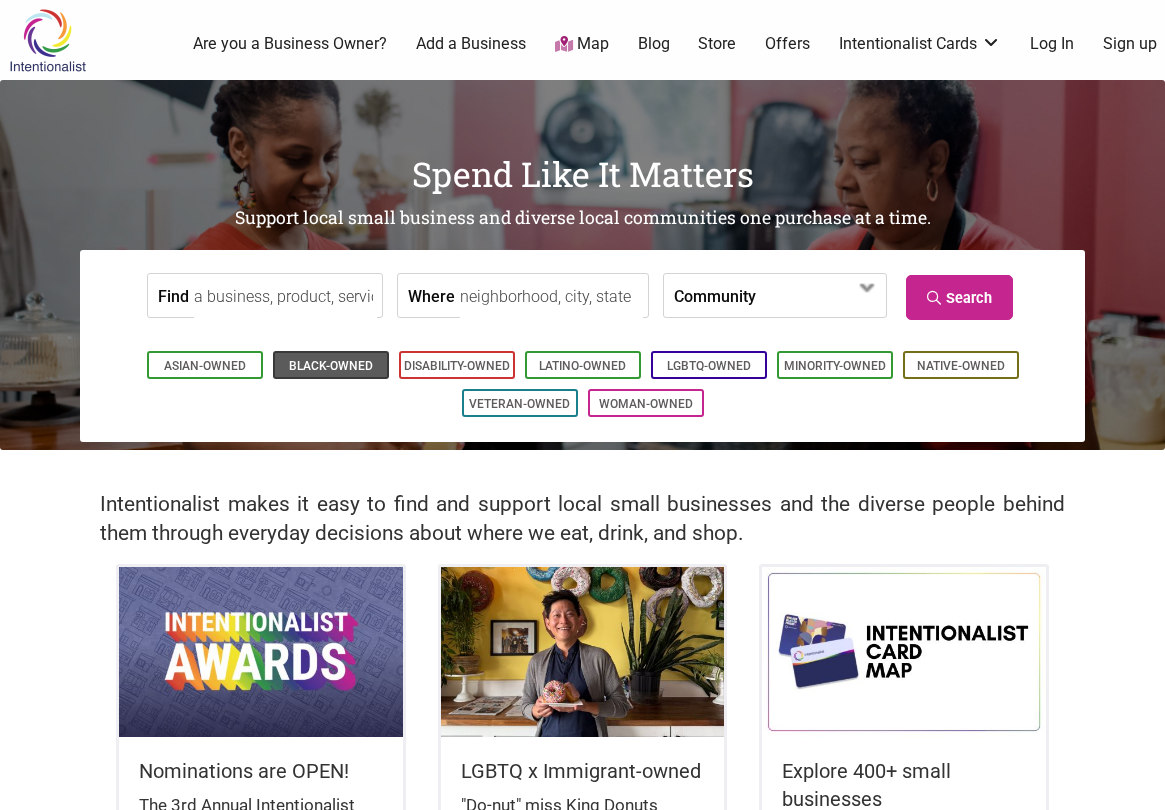click on "Black-Owned" at bounding box center (331, 366) 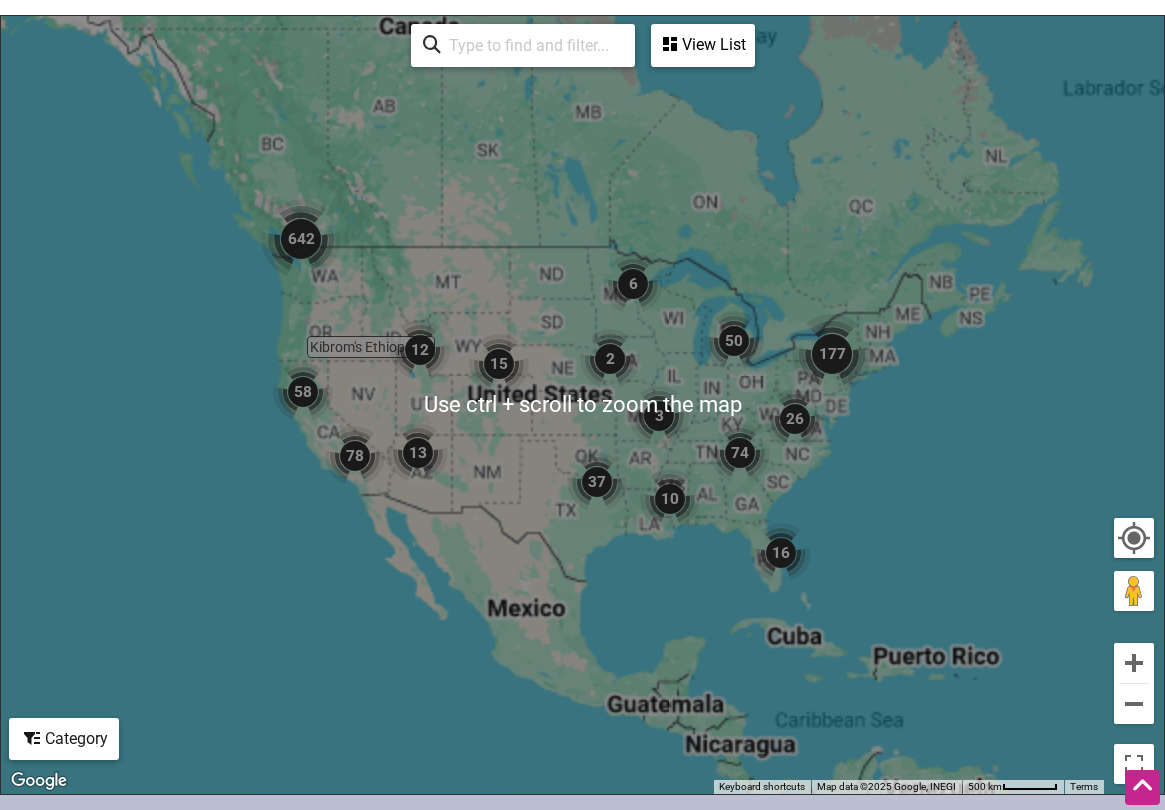 scroll, scrollTop: 961, scrollLeft: 0, axis: vertical 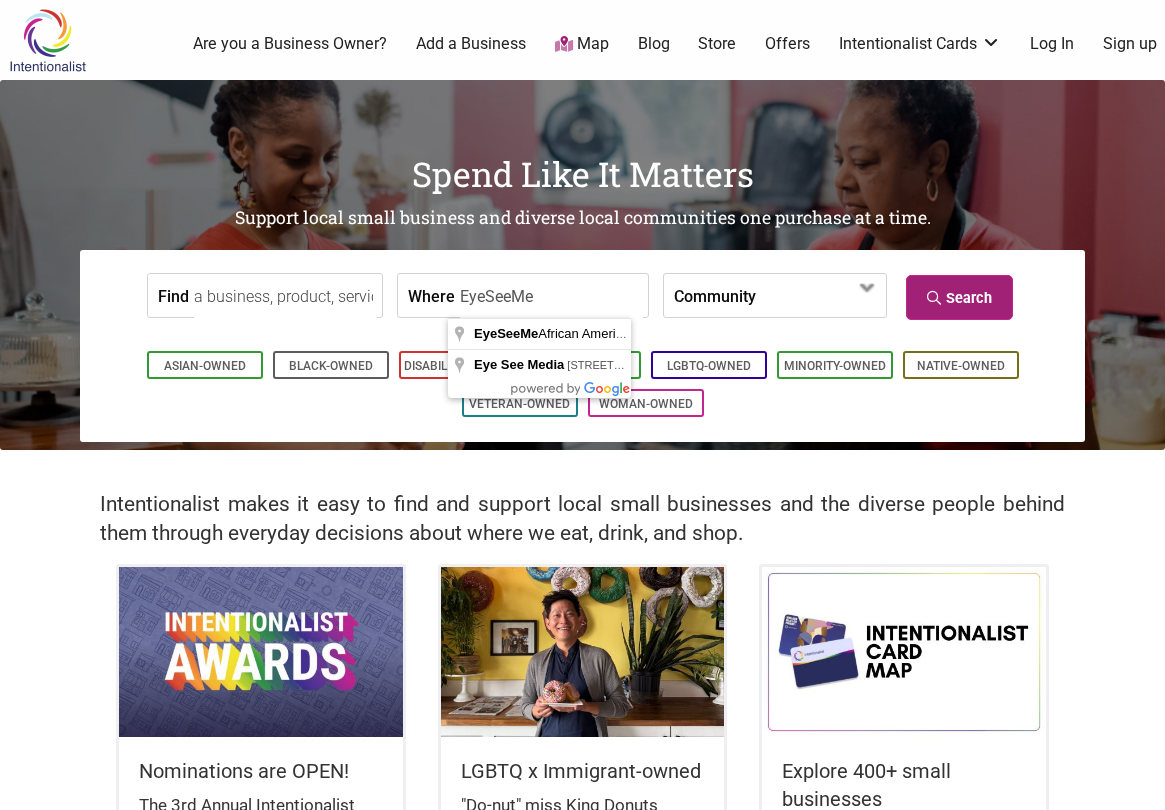 type on "EyeSeeMe" 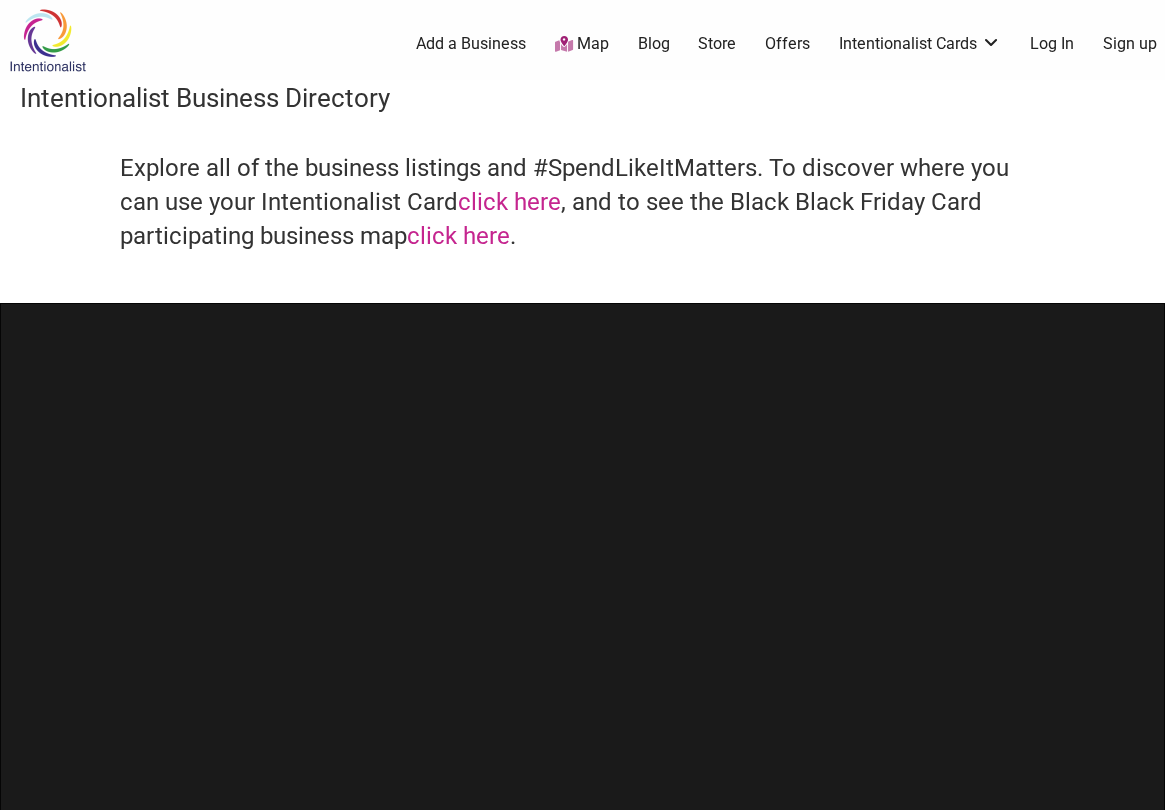 scroll, scrollTop: 0, scrollLeft: 0, axis: both 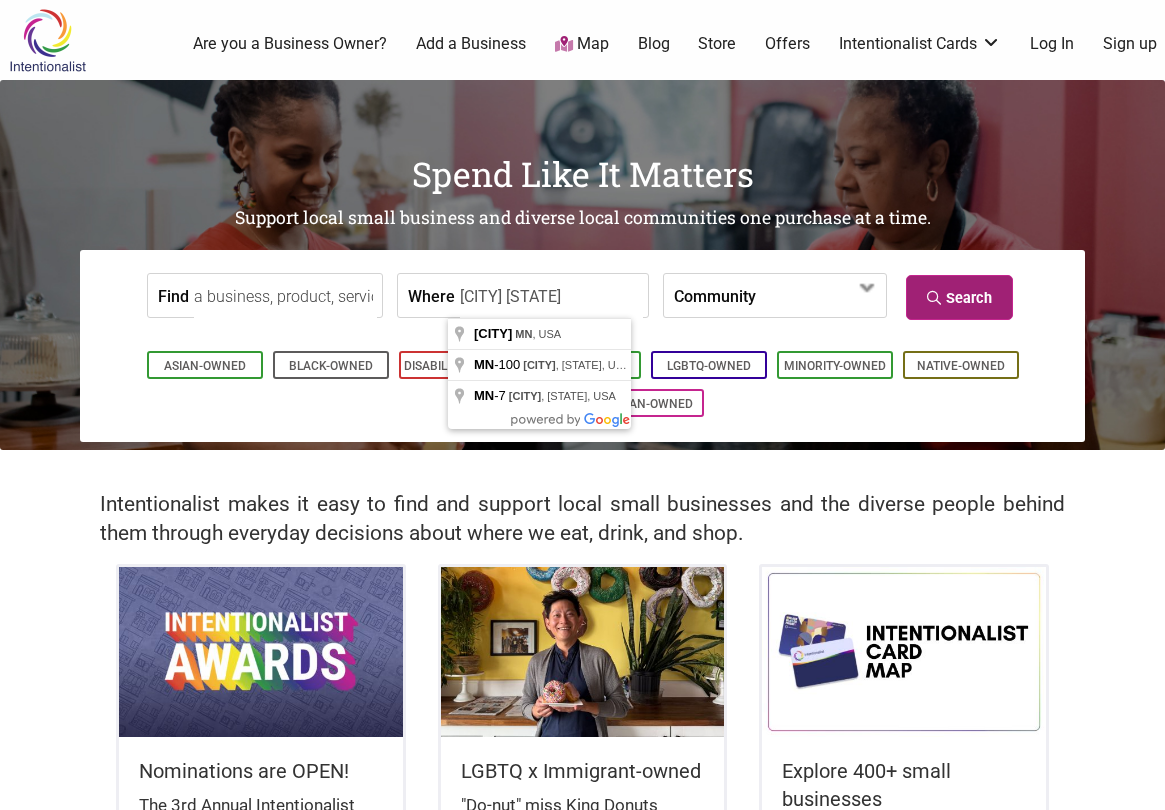 type on "St. Louis Park MN" 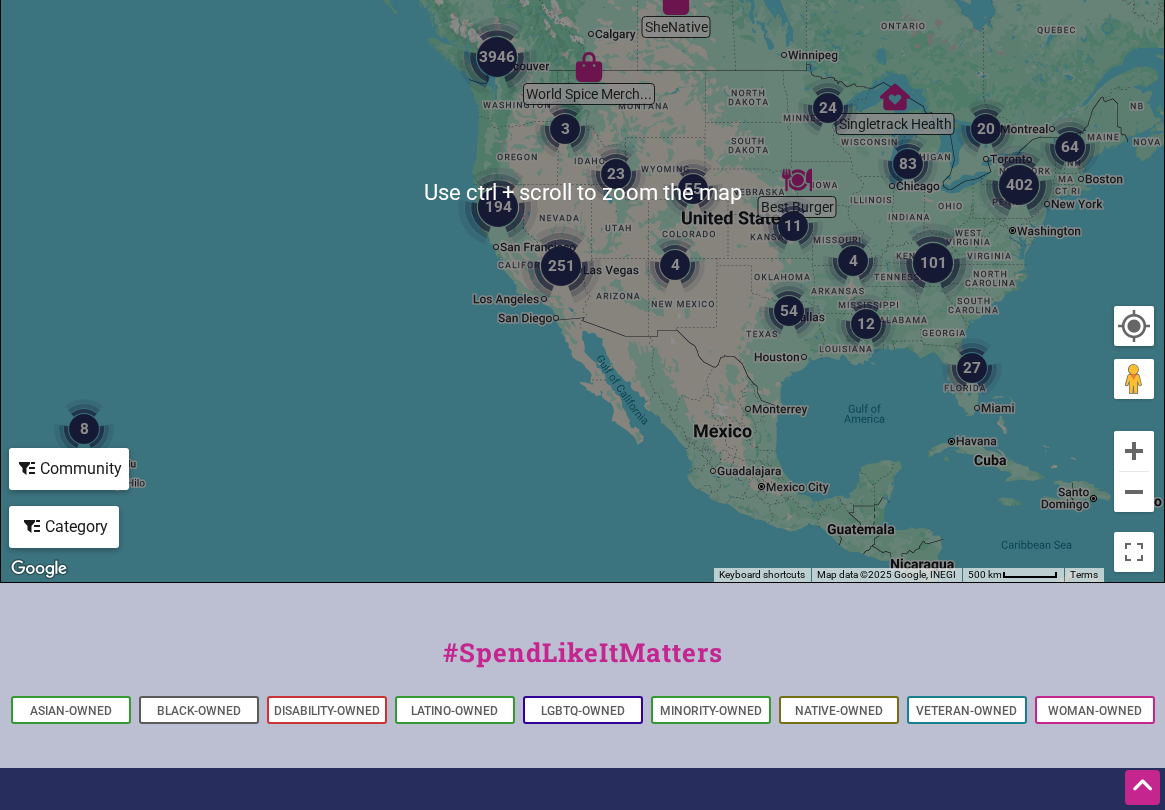 scroll, scrollTop: 749, scrollLeft: 0, axis: vertical 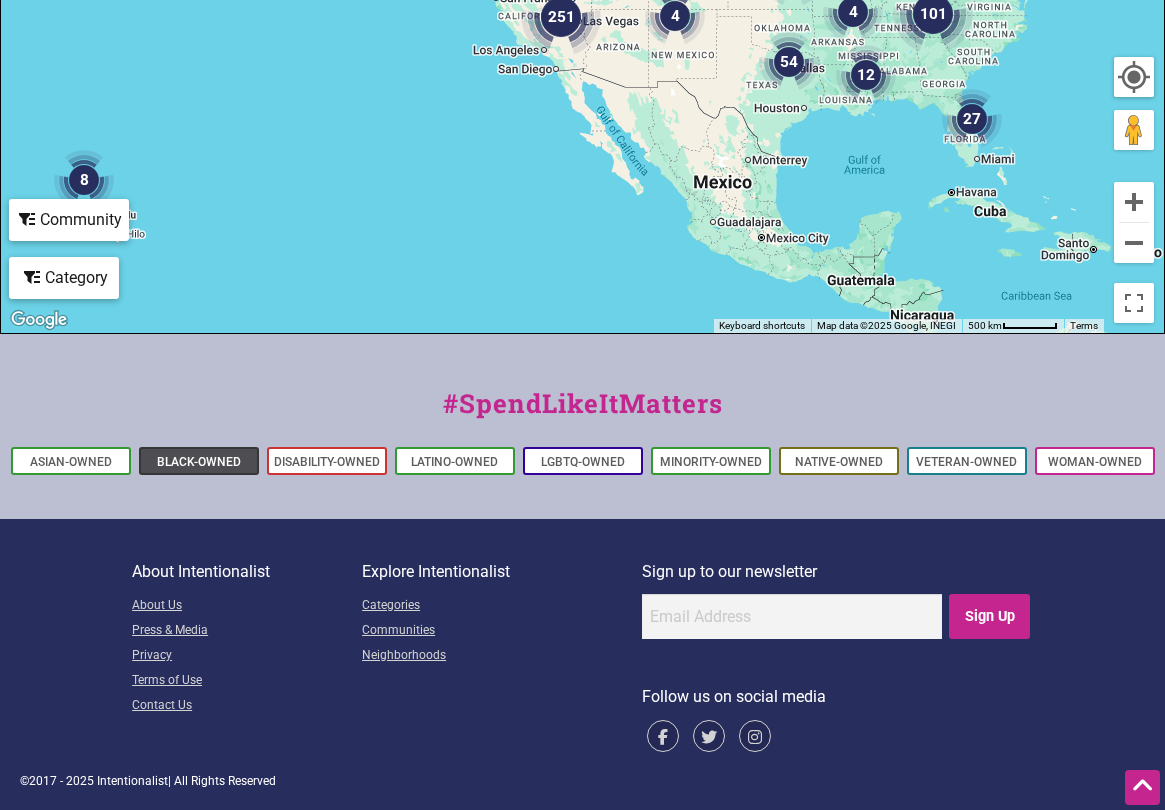 click on "Black-Owned" at bounding box center [199, 462] 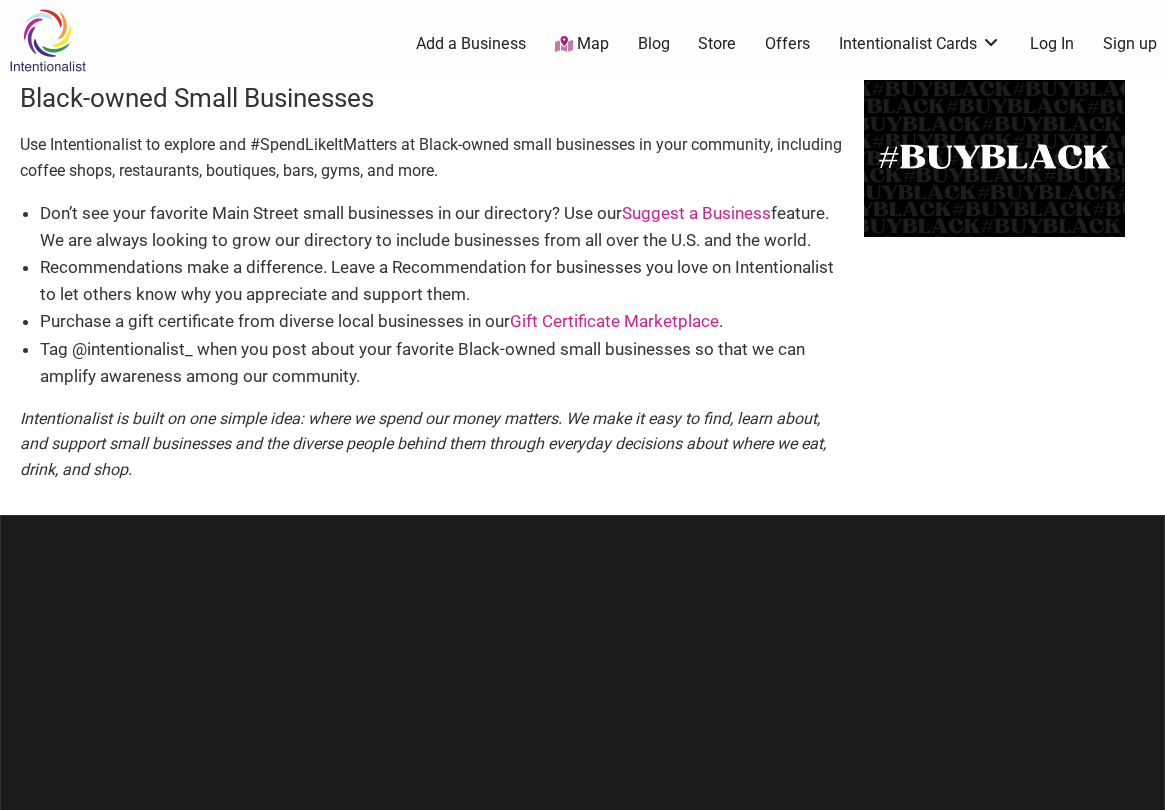 scroll, scrollTop: 0, scrollLeft: 0, axis: both 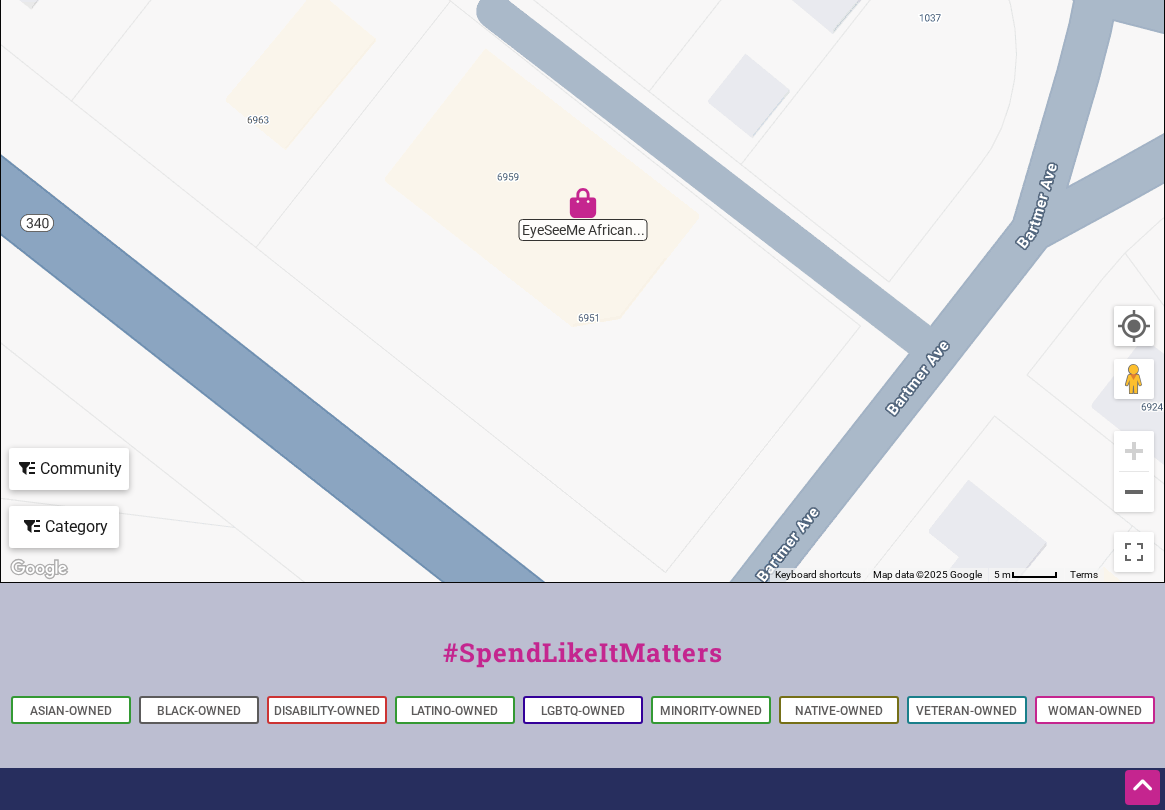 click at bounding box center [583, 203] 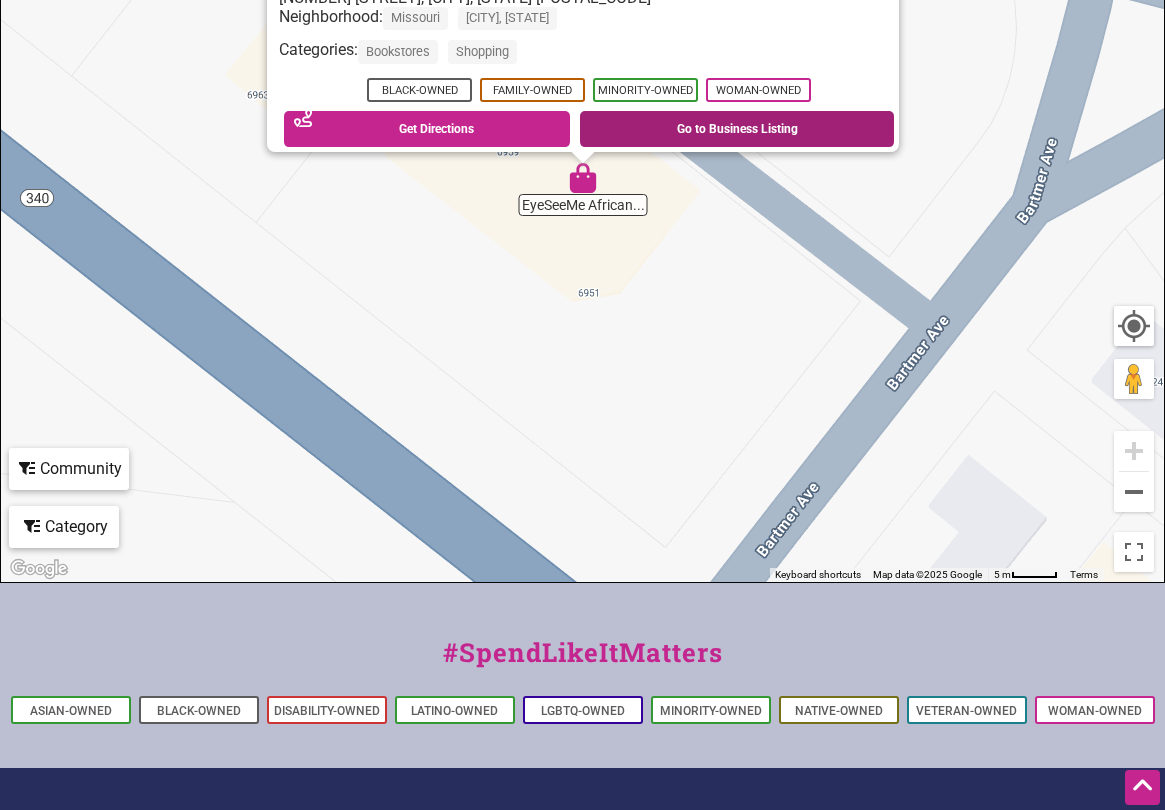 click on "Go to Business Listing" at bounding box center [737, 129] 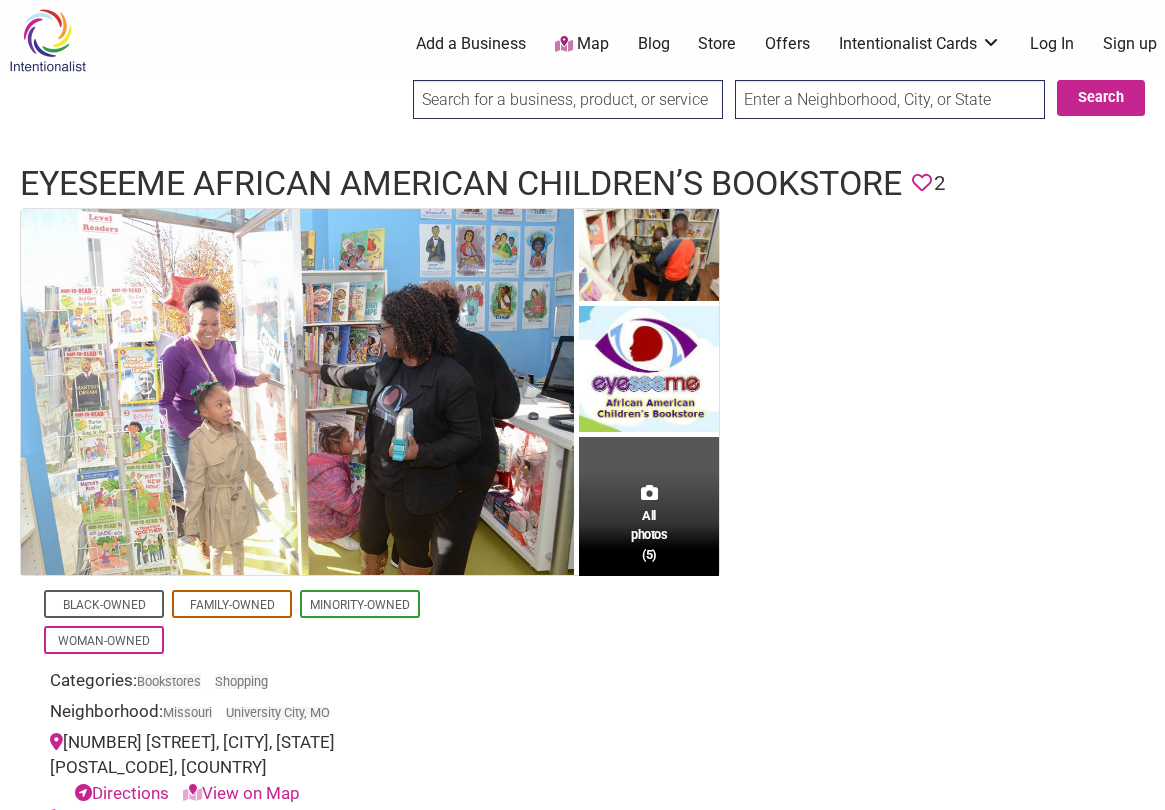 scroll, scrollTop: 0, scrollLeft: 0, axis: both 